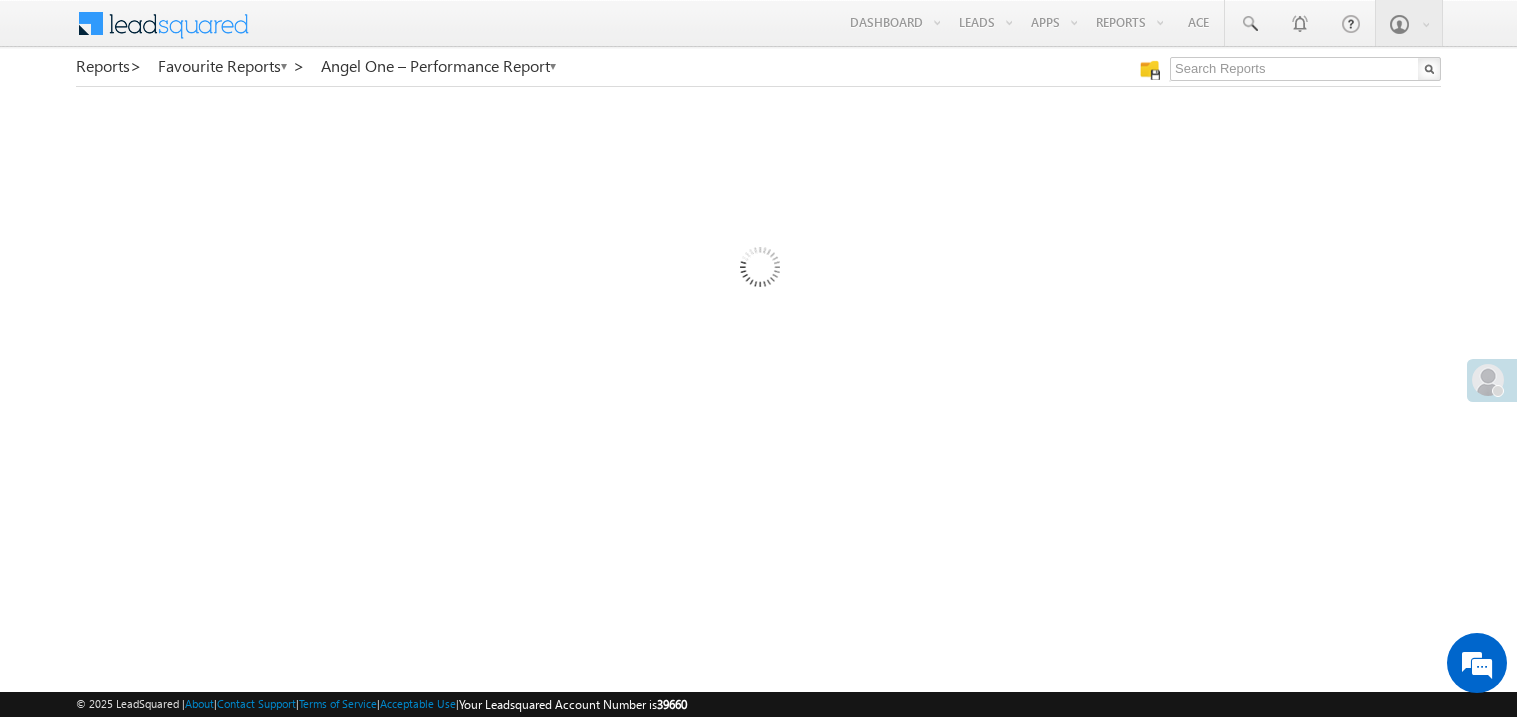 scroll, scrollTop: 0, scrollLeft: 0, axis: both 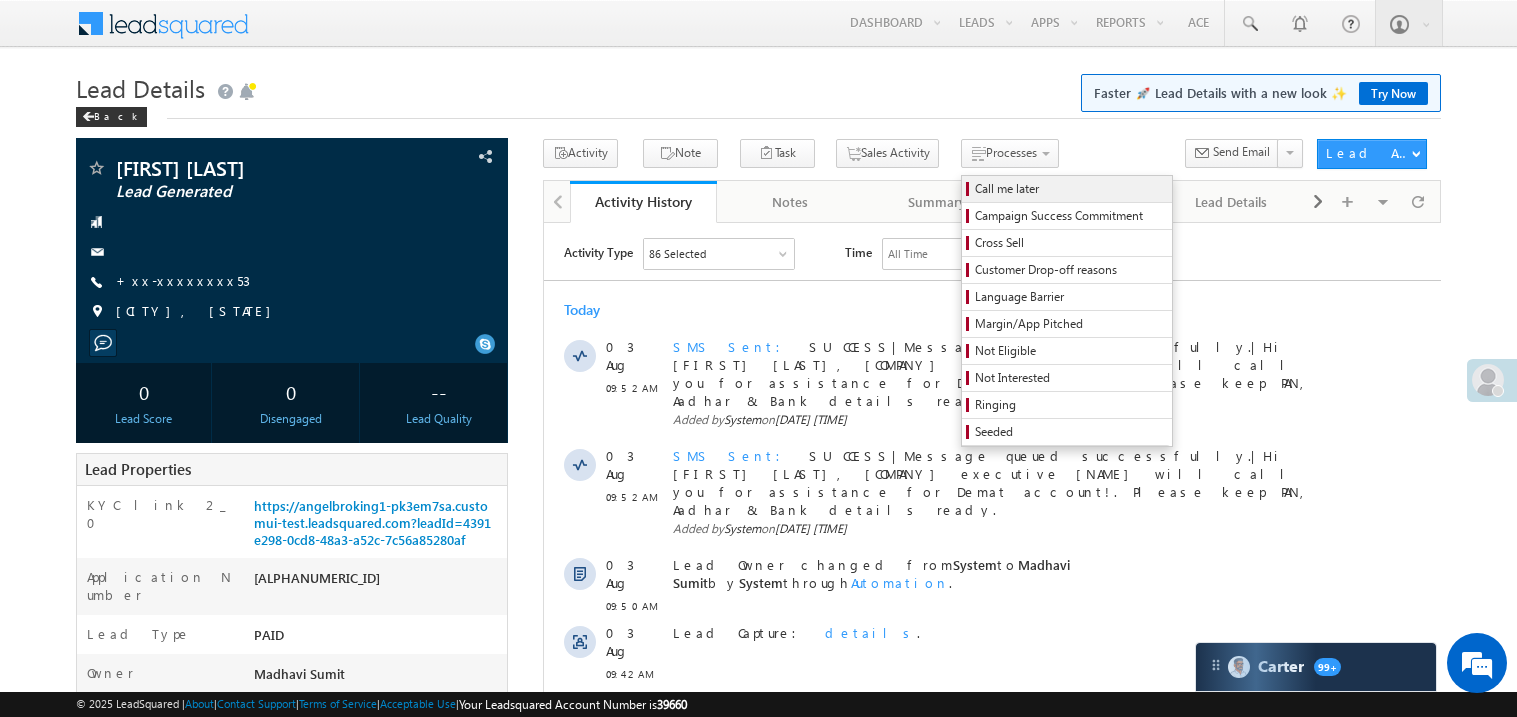click on "Call me later" at bounding box center [1070, 189] 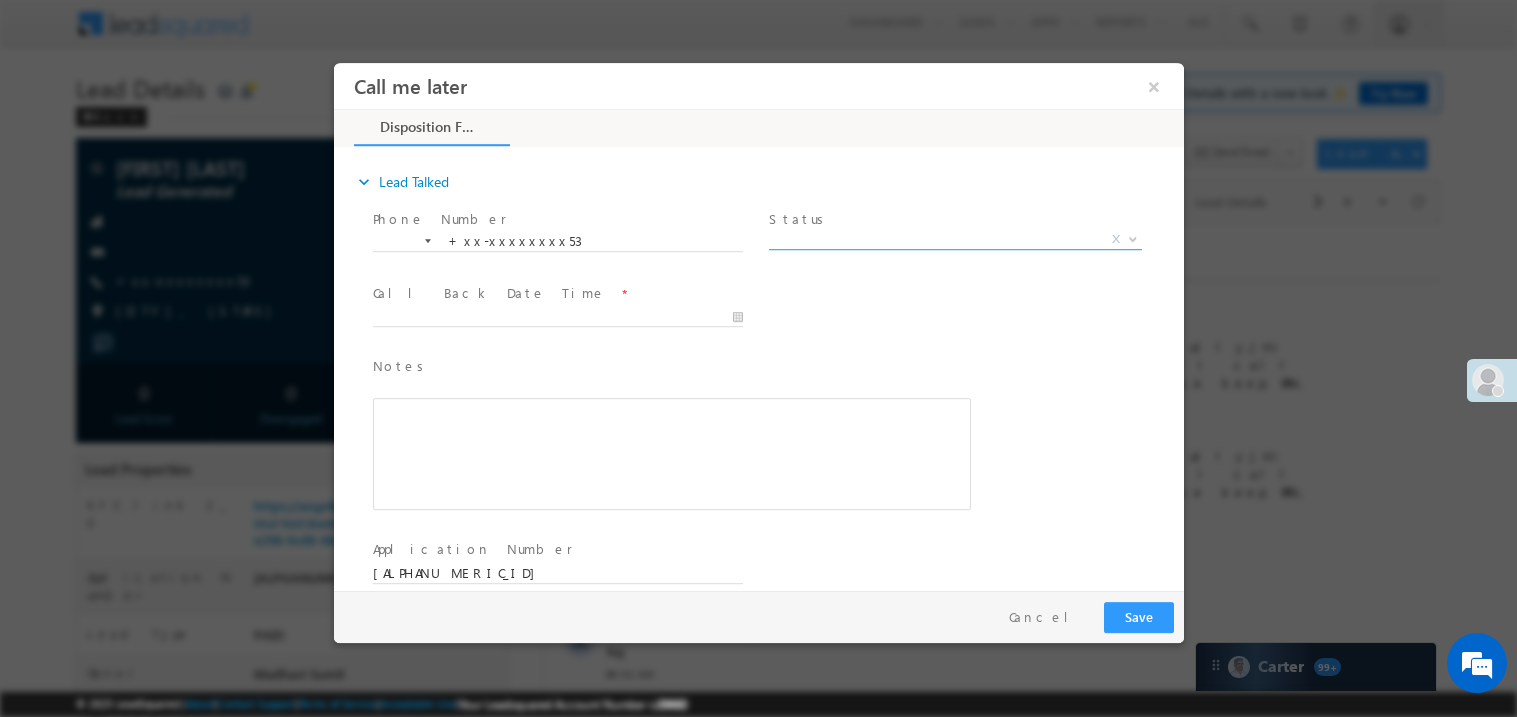 click on "X" at bounding box center (954, 239) 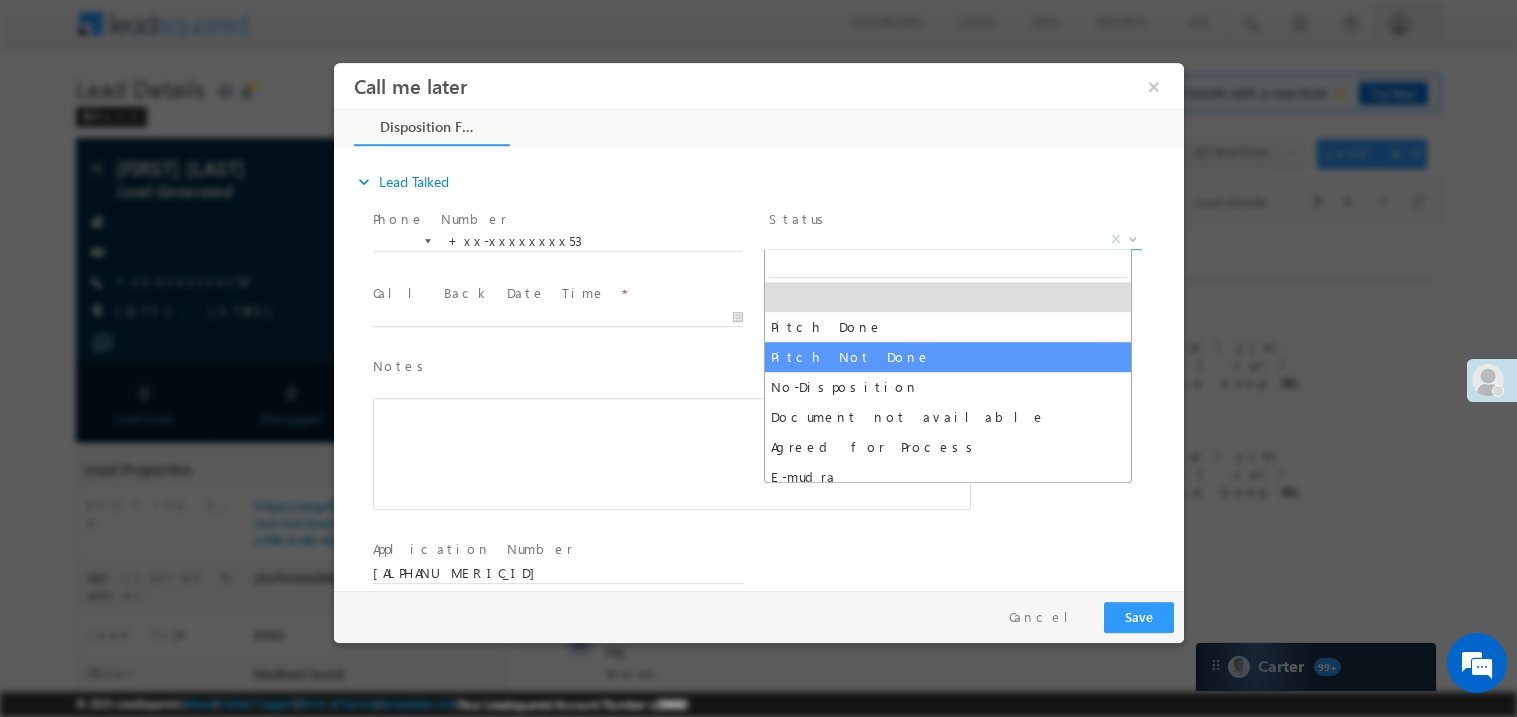 select on "Pitch Not Done" 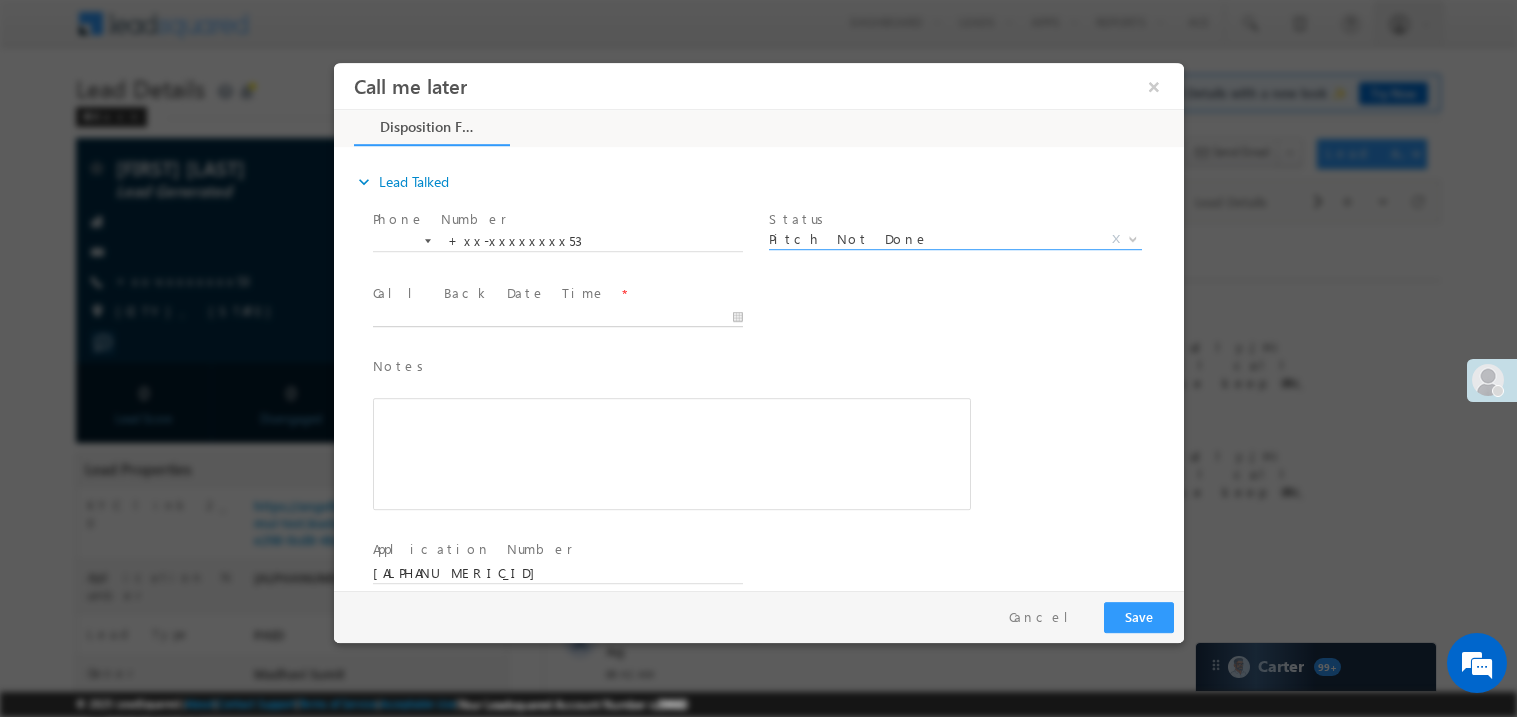click on "Call me later
×" at bounding box center (758, 325) 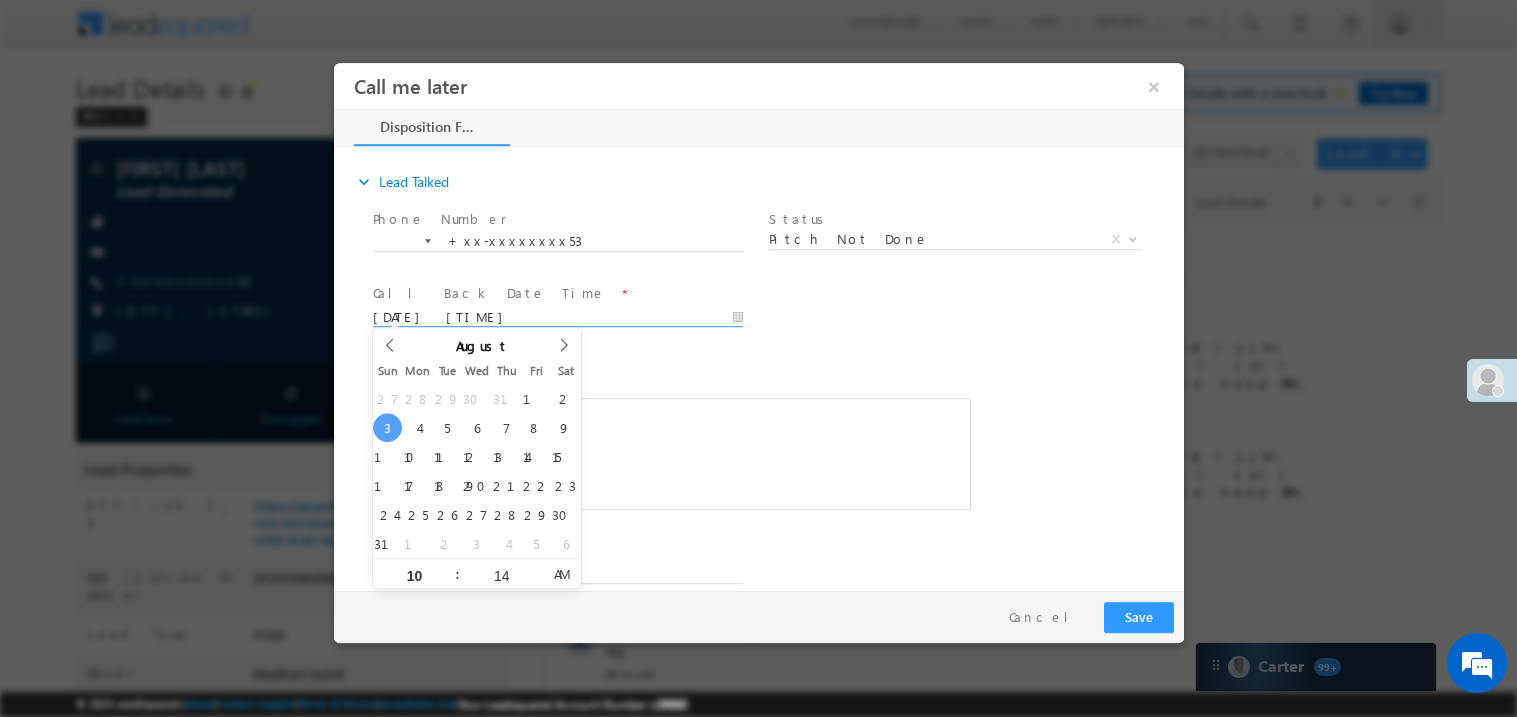 click at bounding box center (671, 453) 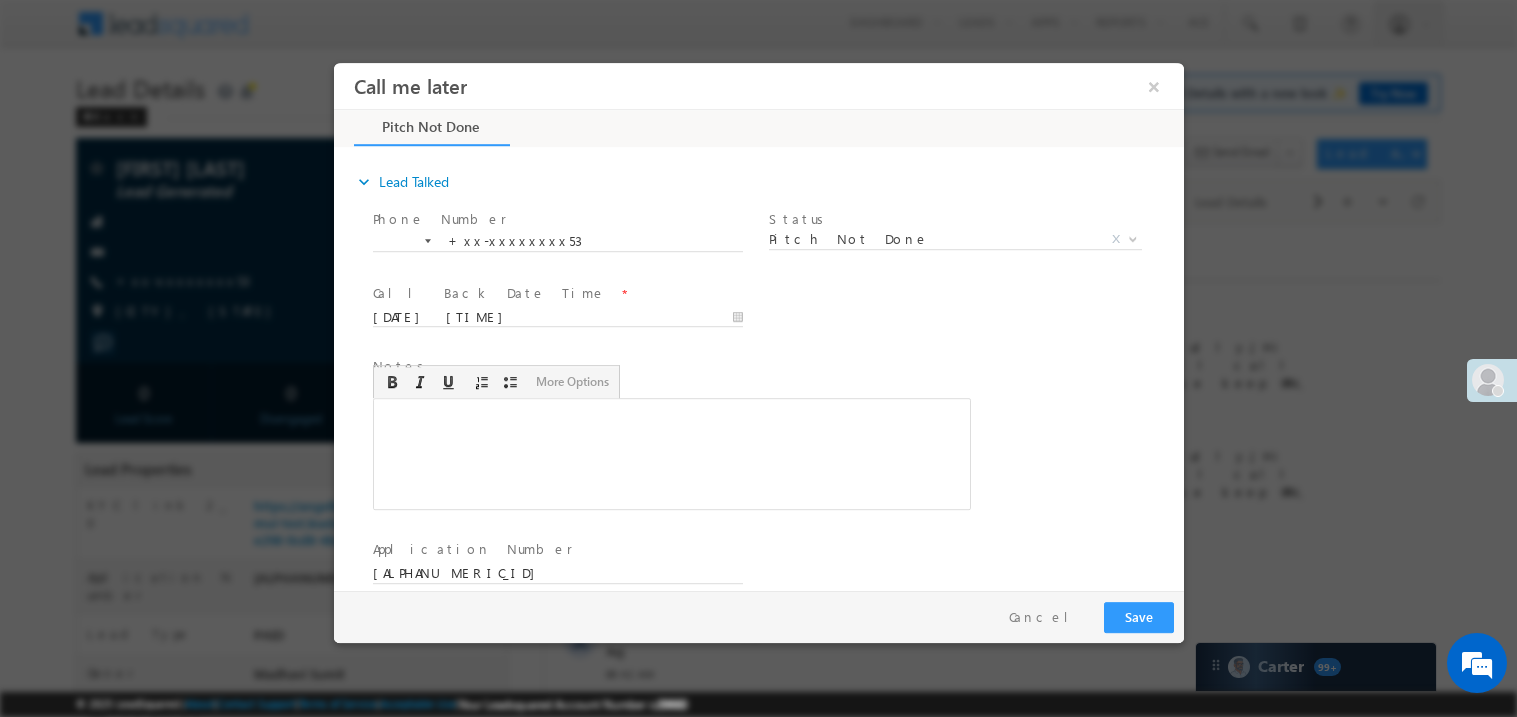 type 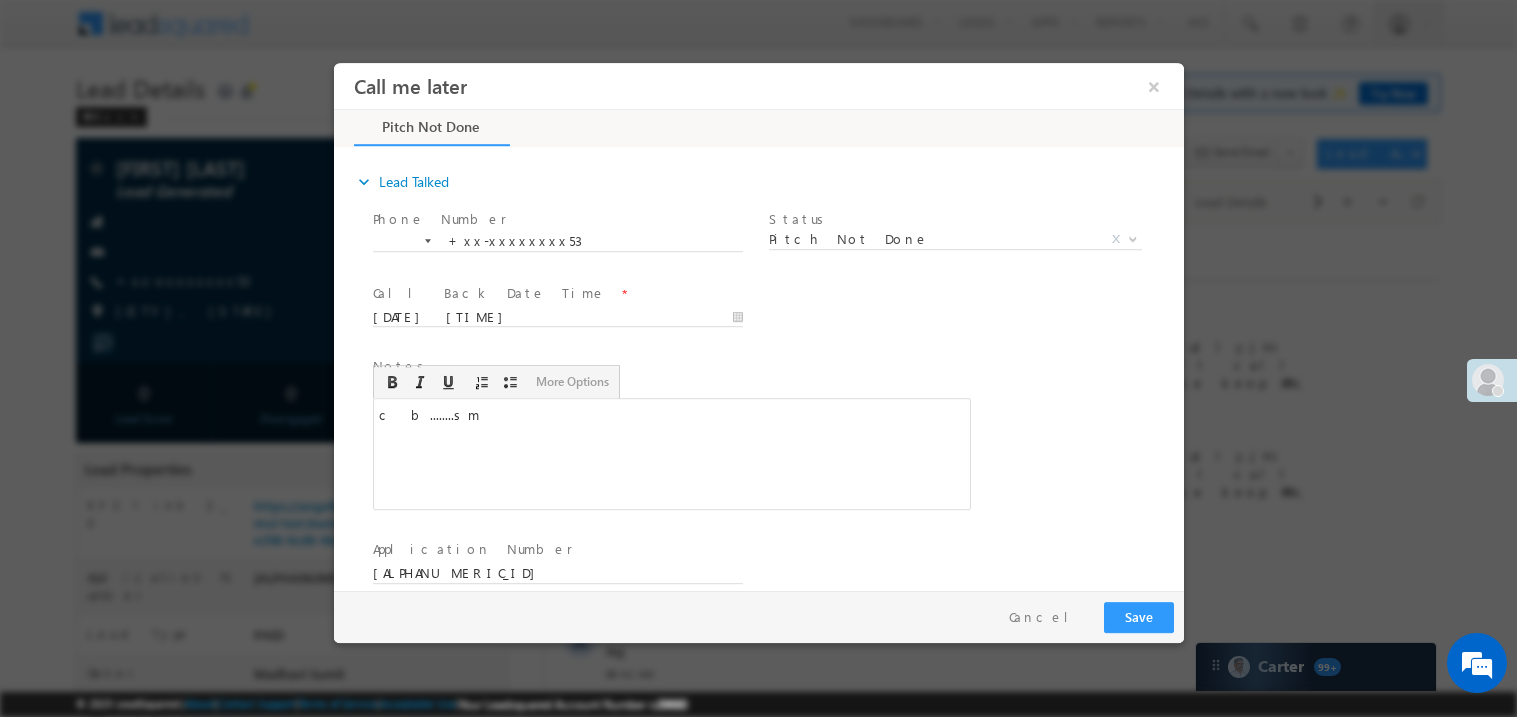 scroll, scrollTop: 0, scrollLeft: 0, axis: both 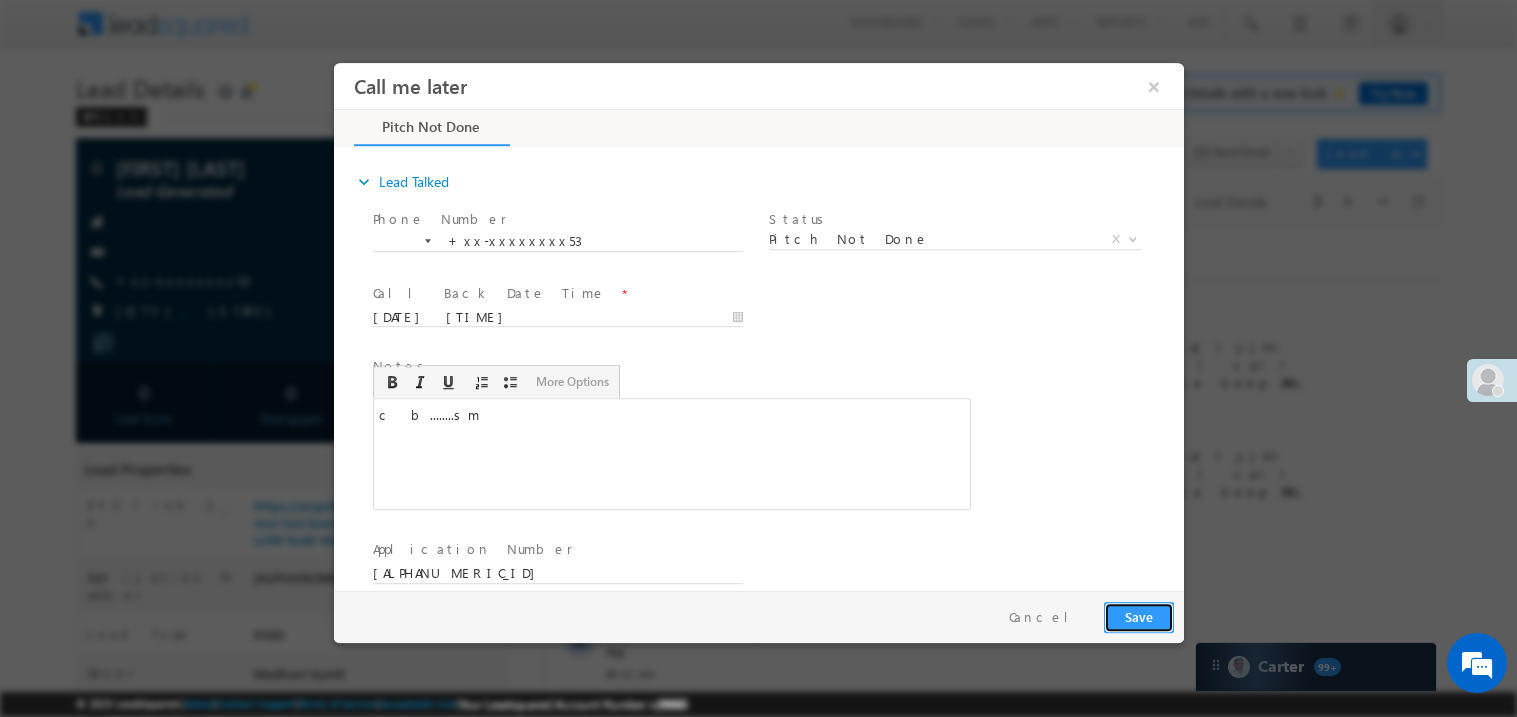 click on "Save" at bounding box center [1138, 616] 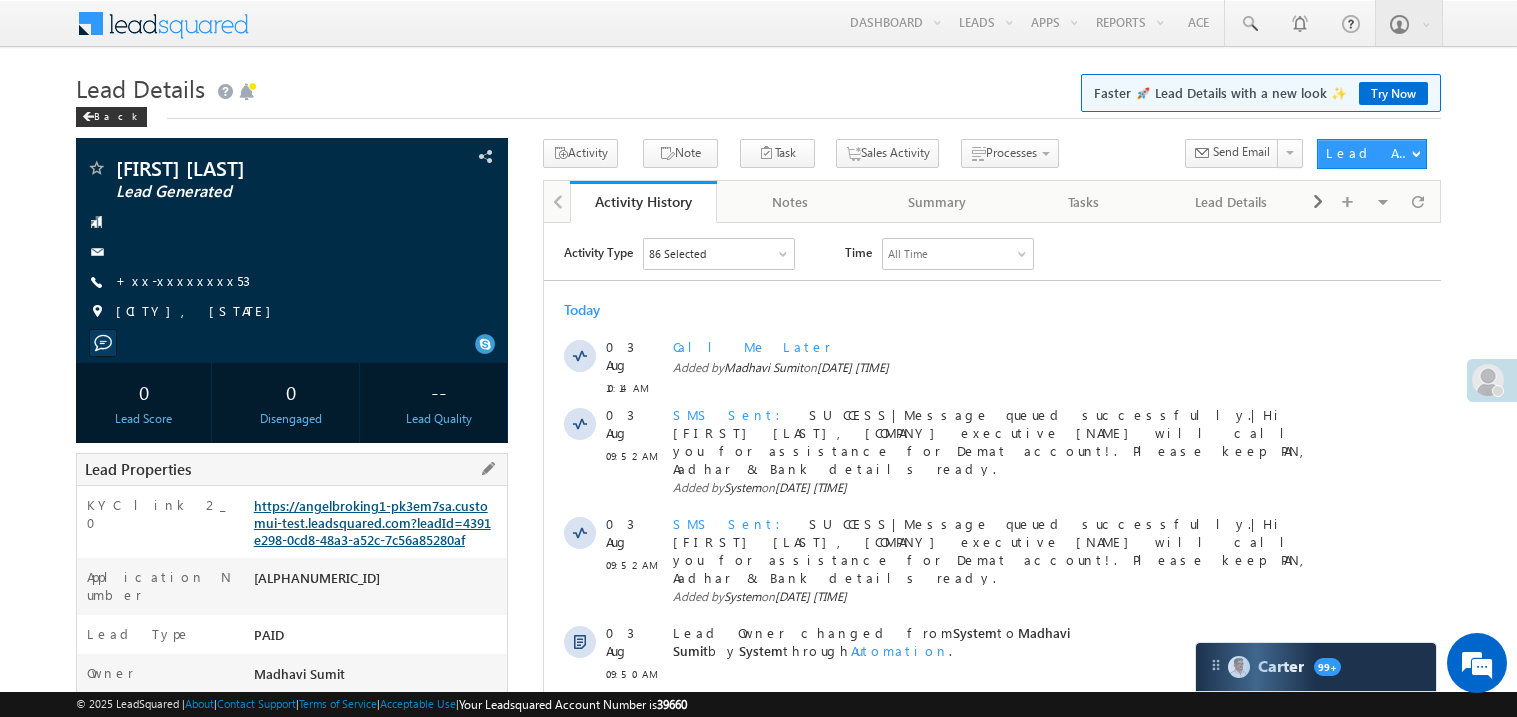 click on "https://angelbroking1-pk3em7sa.customui-test.leadsquared.com?leadId=4391e298-0cd8-48a3-a52c-7c56a85280af" at bounding box center [372, 522] 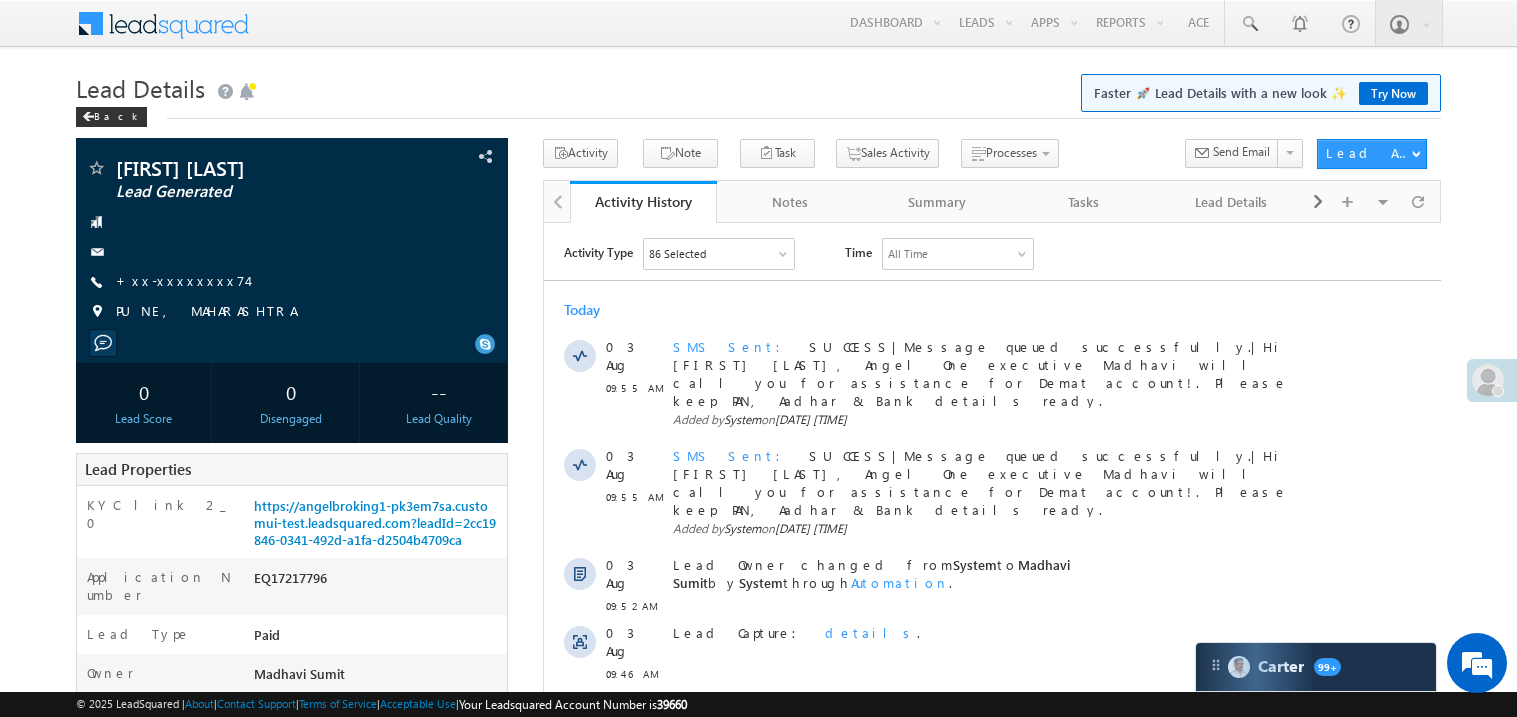scroll, scrollTop: 0, scrollLeft: 0, axis: both 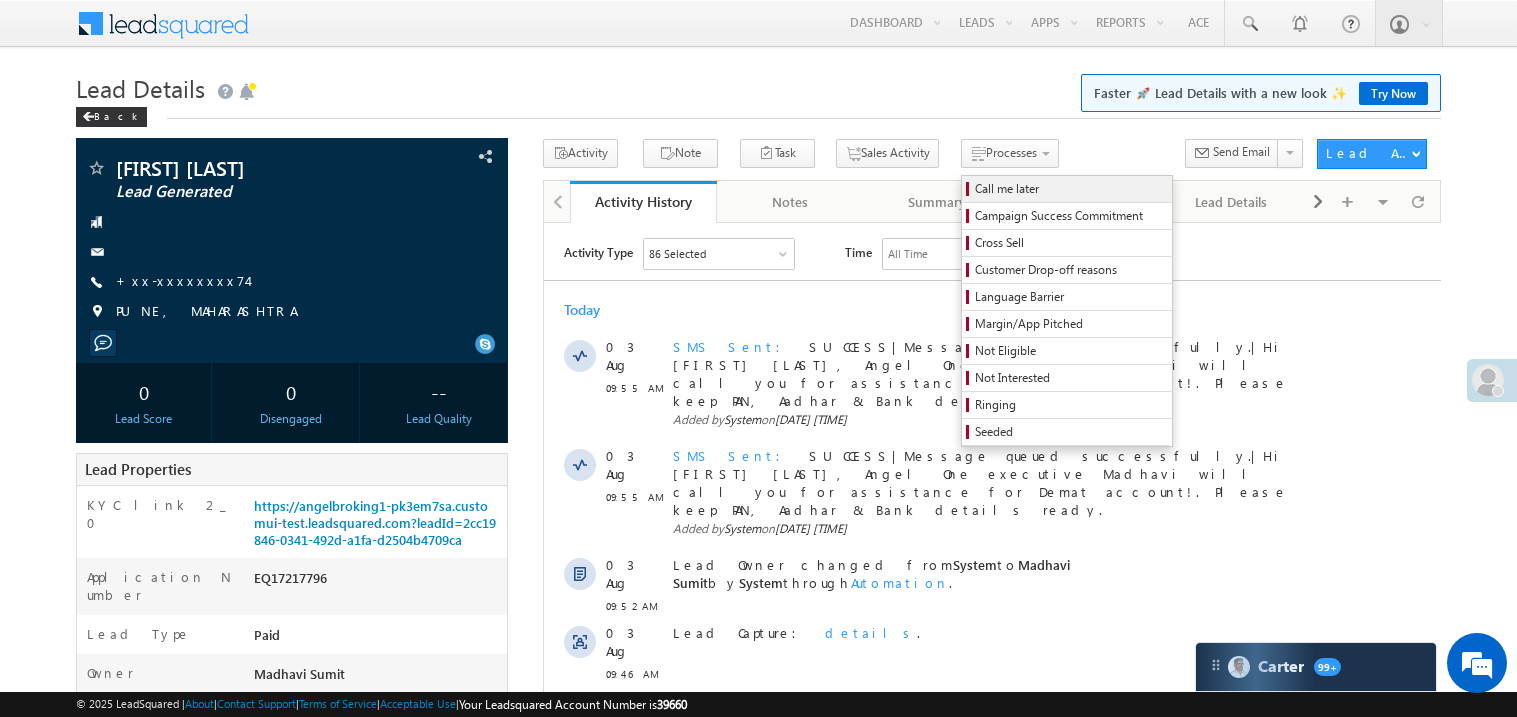 click on "Call me later" at bounding box center (1070, 189) 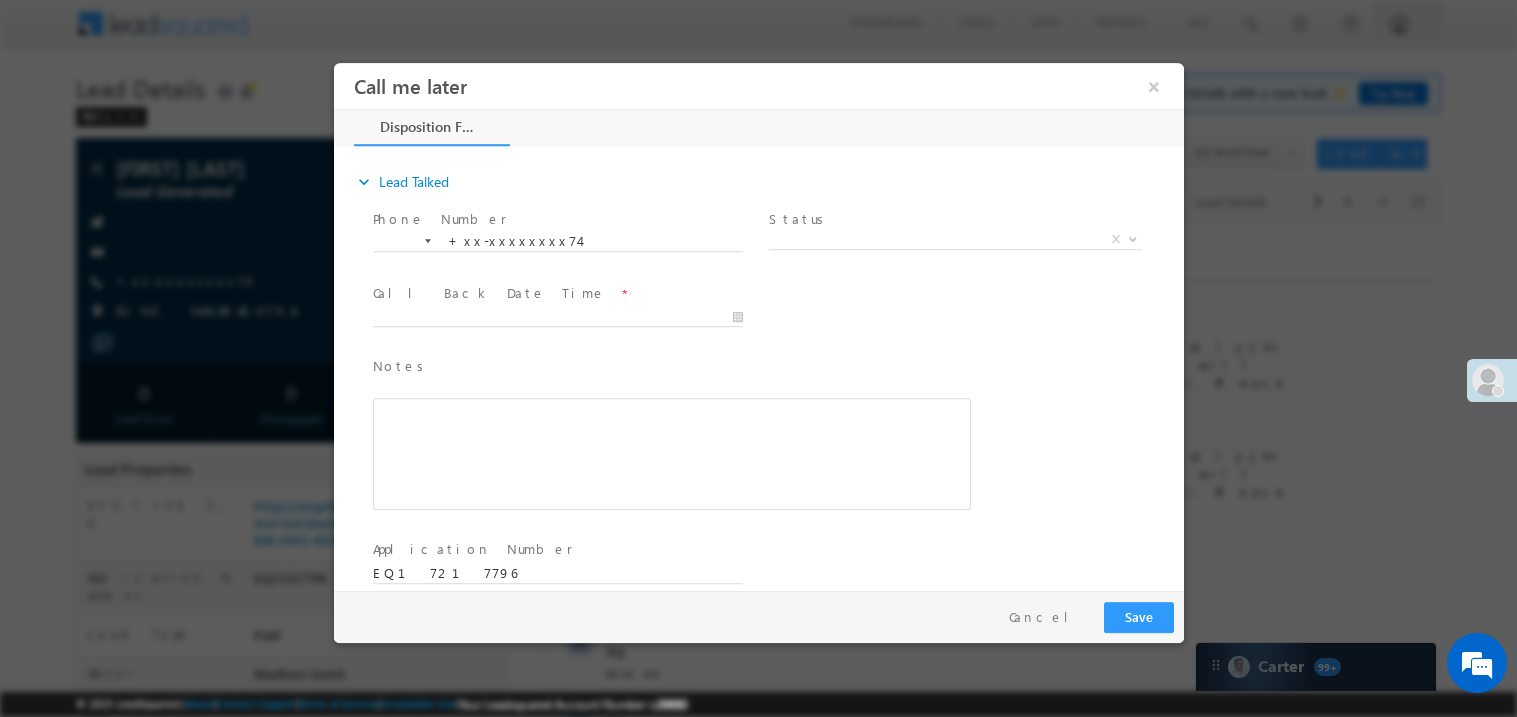 scroll, scrollTop: 0, scrollLeft: 0, axis: both 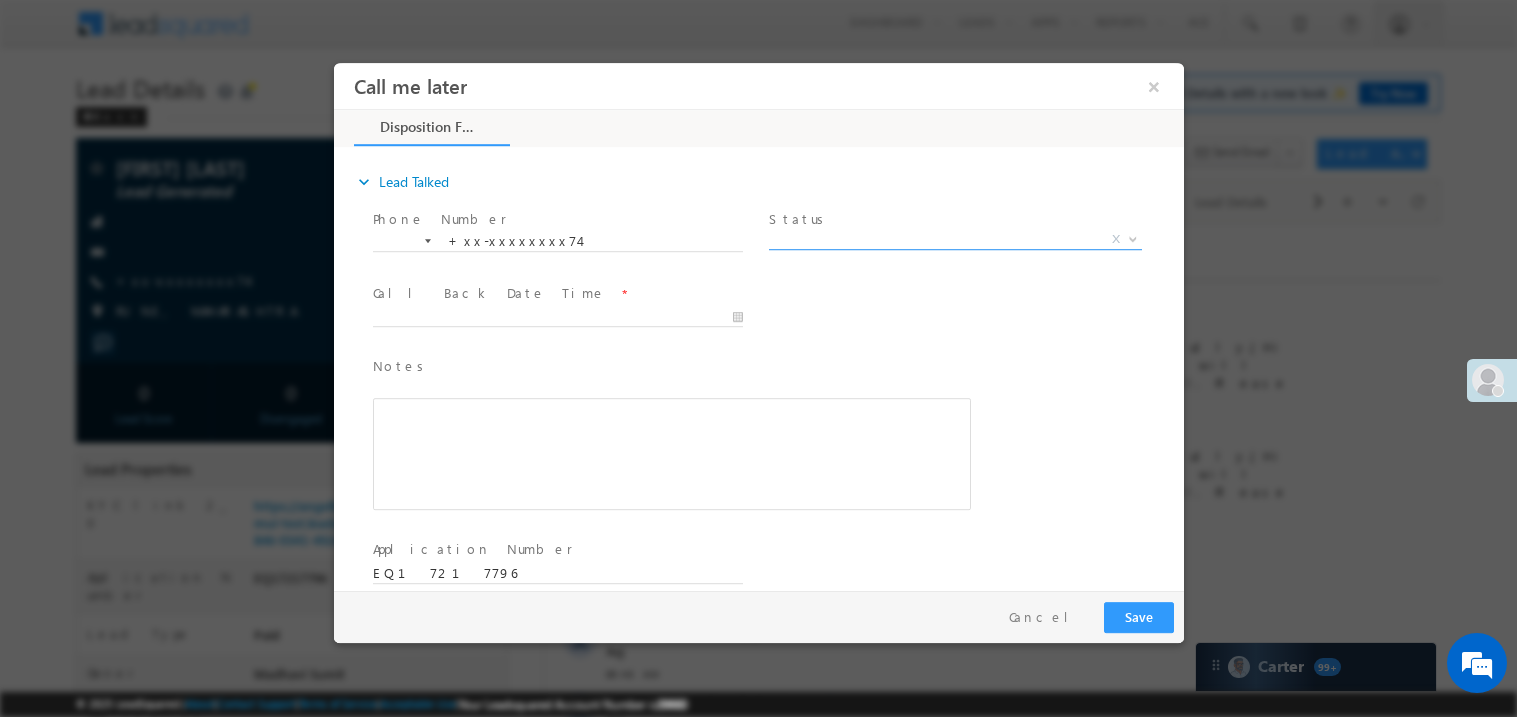 click on "X" at bounding box center [954, 239] 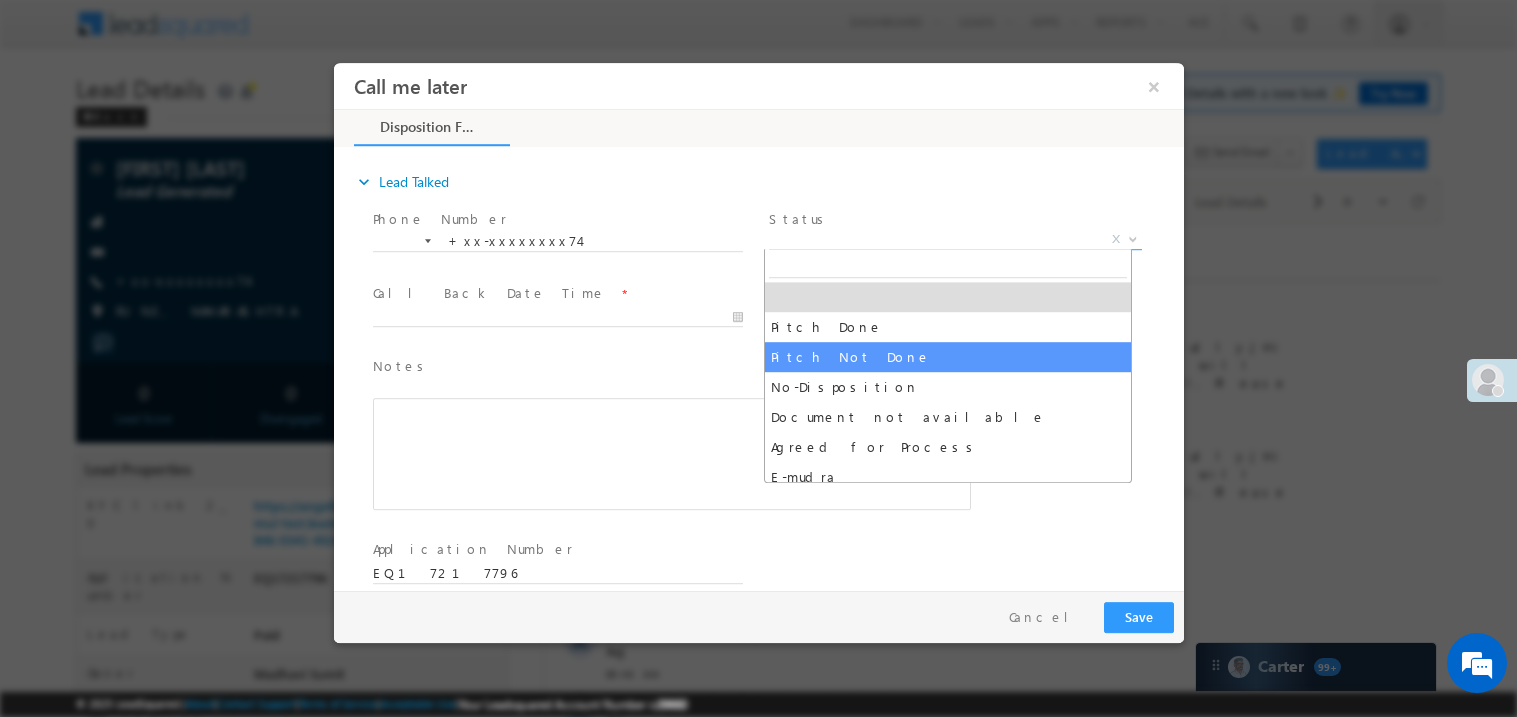 select on "Pitch Not Done" 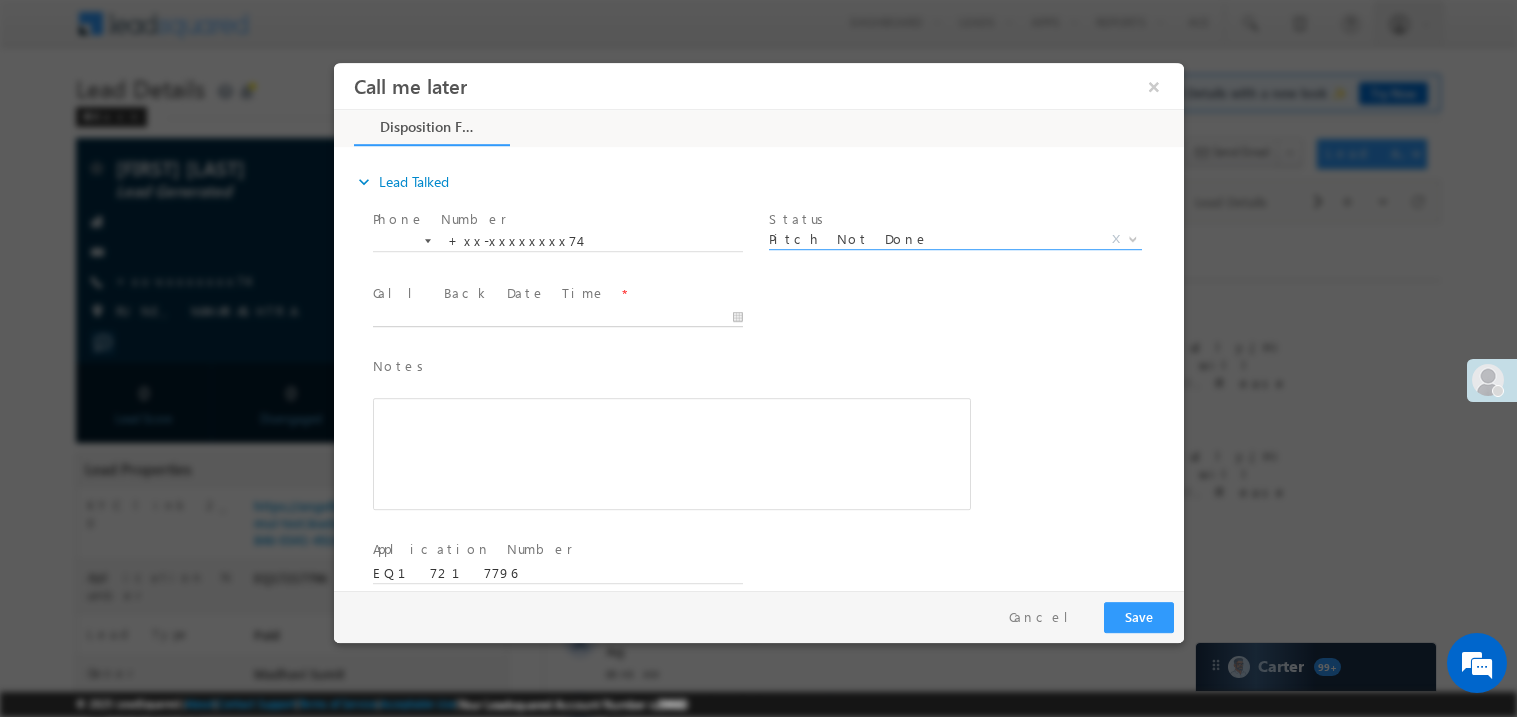 click on "Call me later
×" at bounding box center [758, 325] 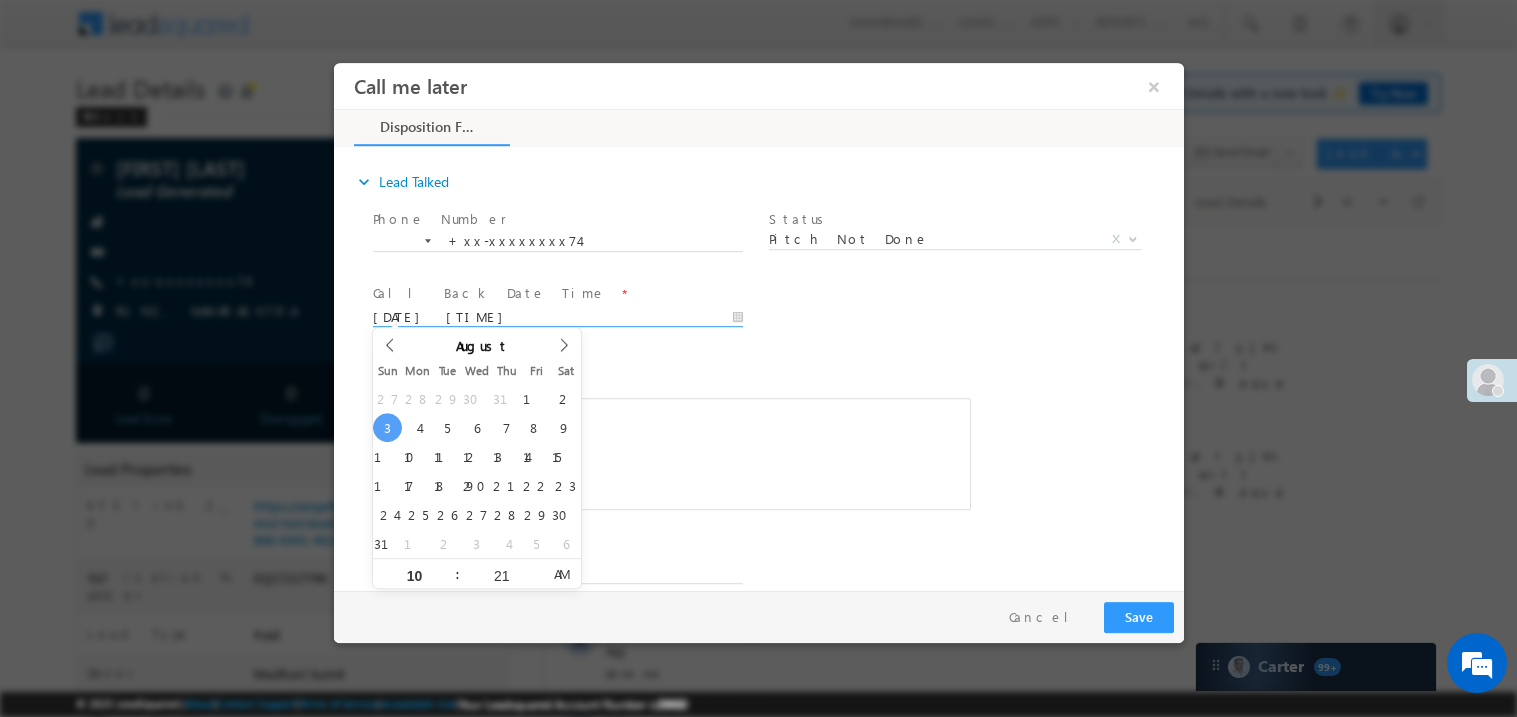 scroll, scrollTop: 0, scrollLeft: 0, axis: both 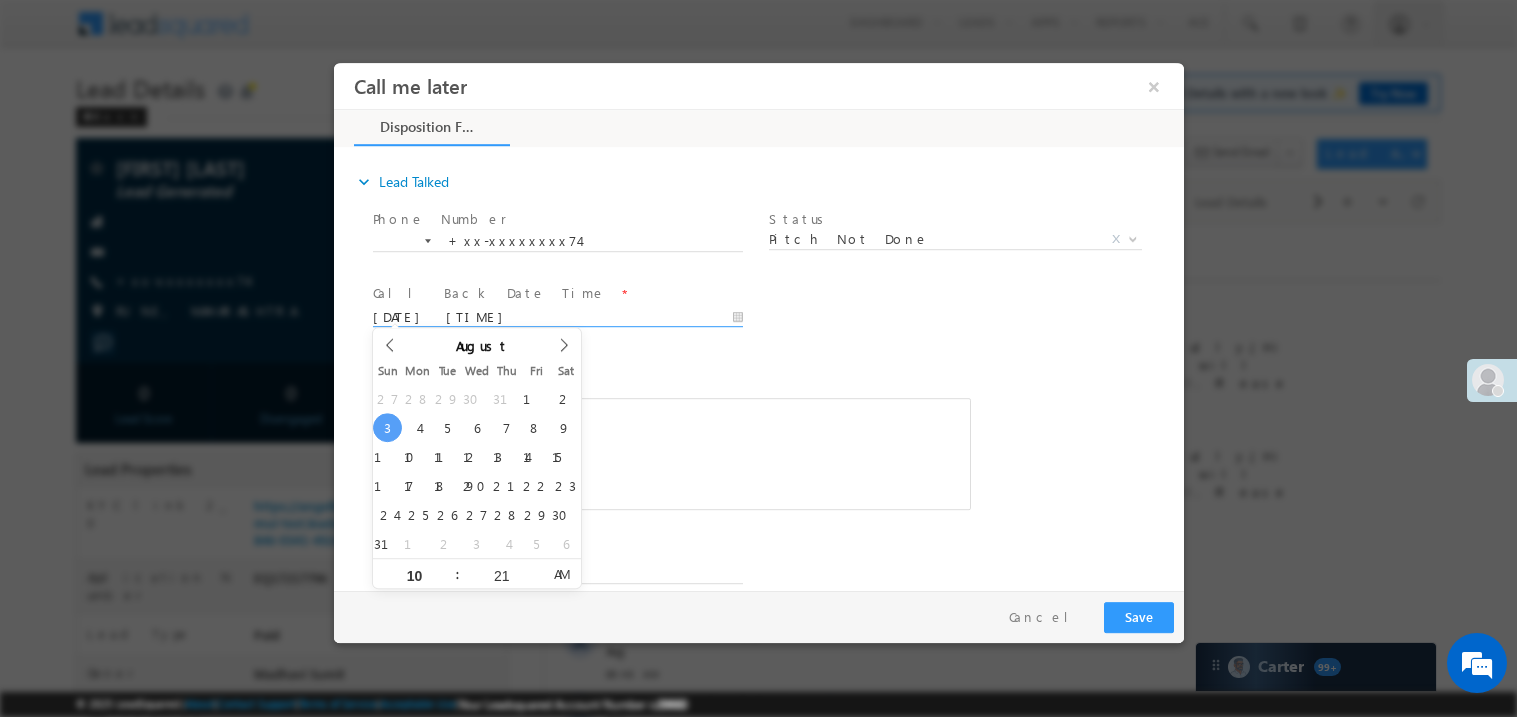 click at bounding box center [671, 453] 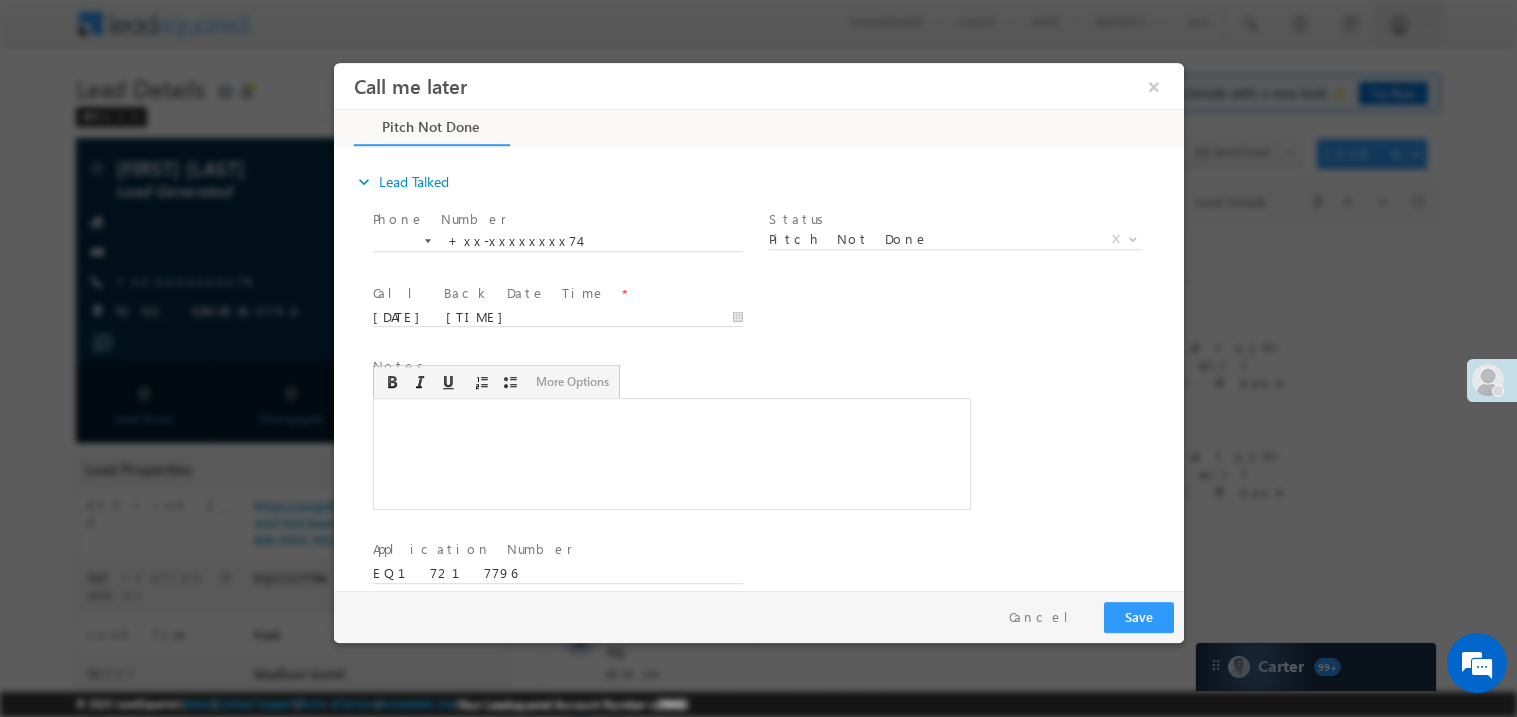 type 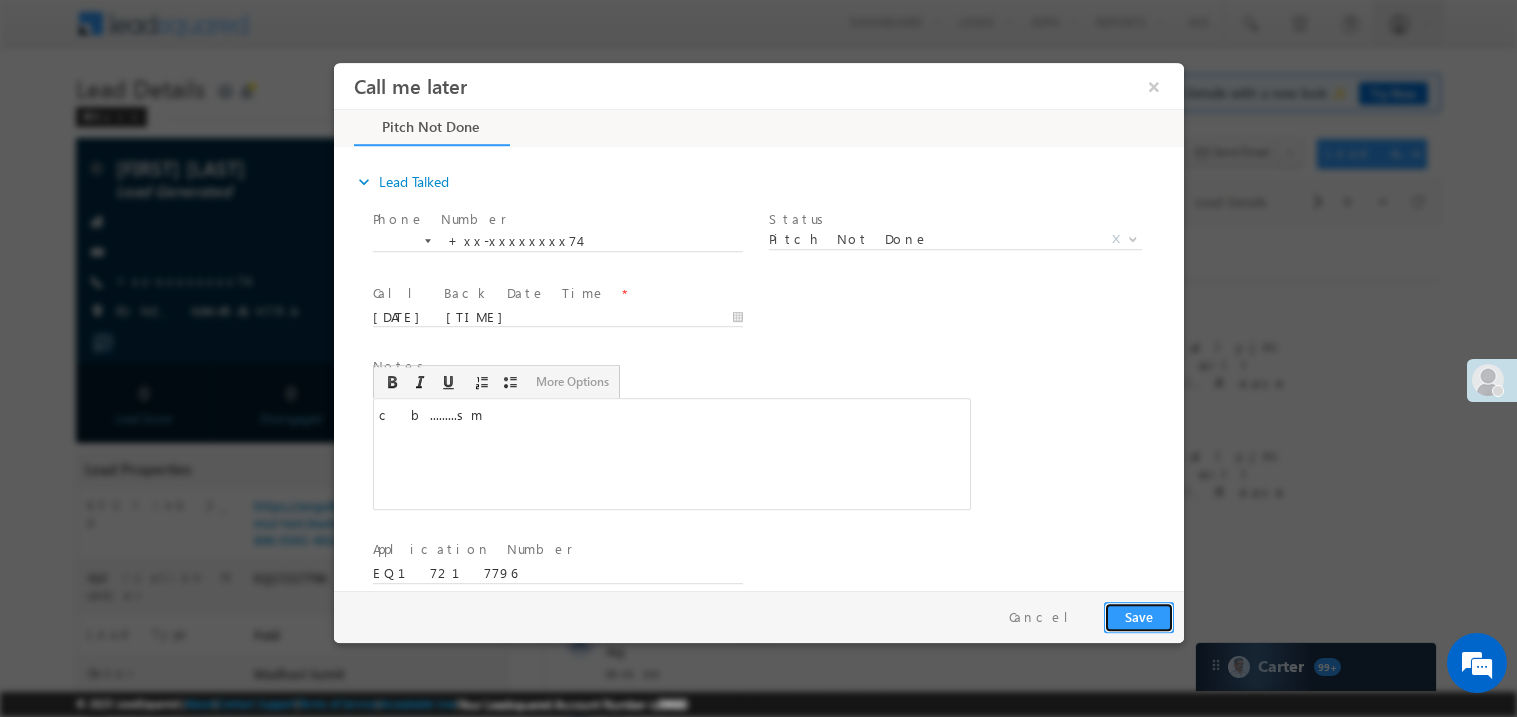 click on "Save" at bounding box center (1138, 616) 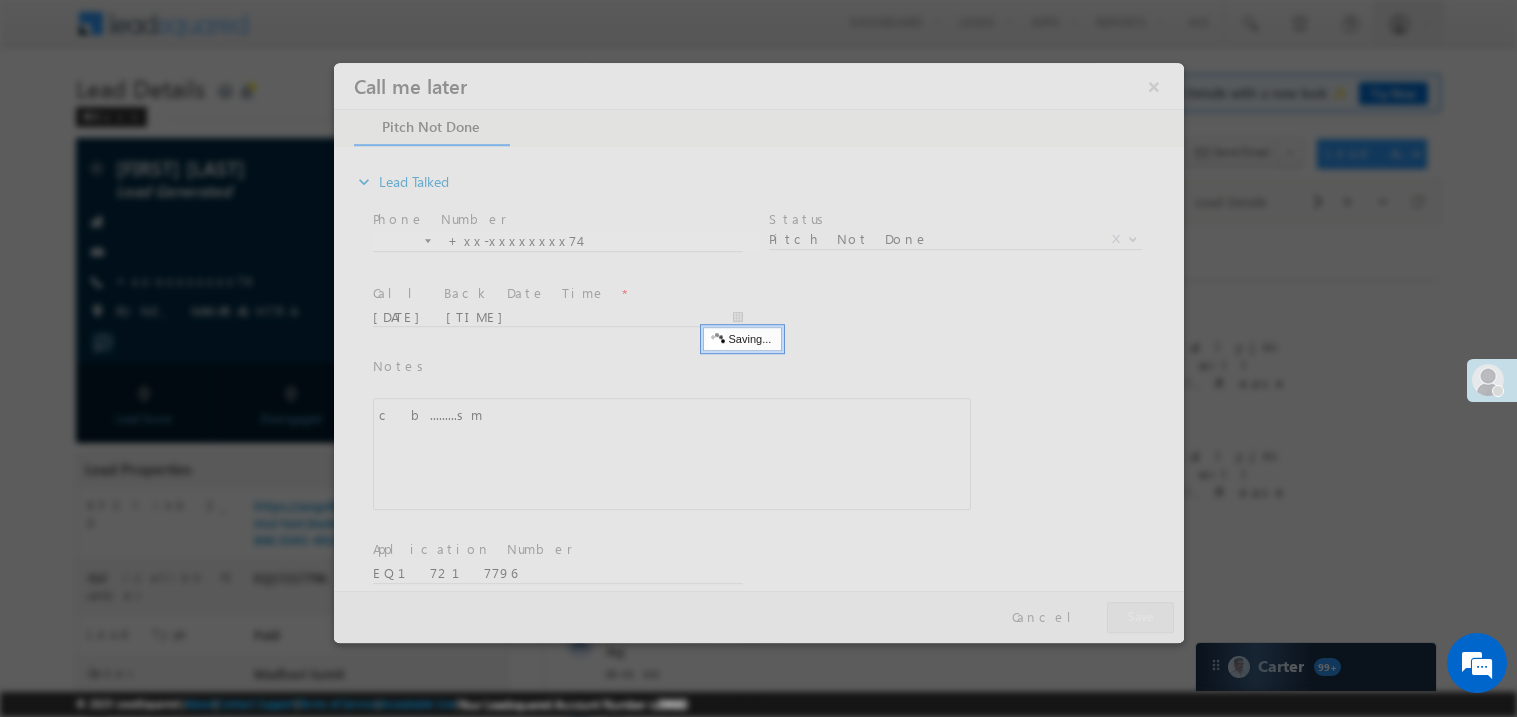 click at bounding box center [758, 352] 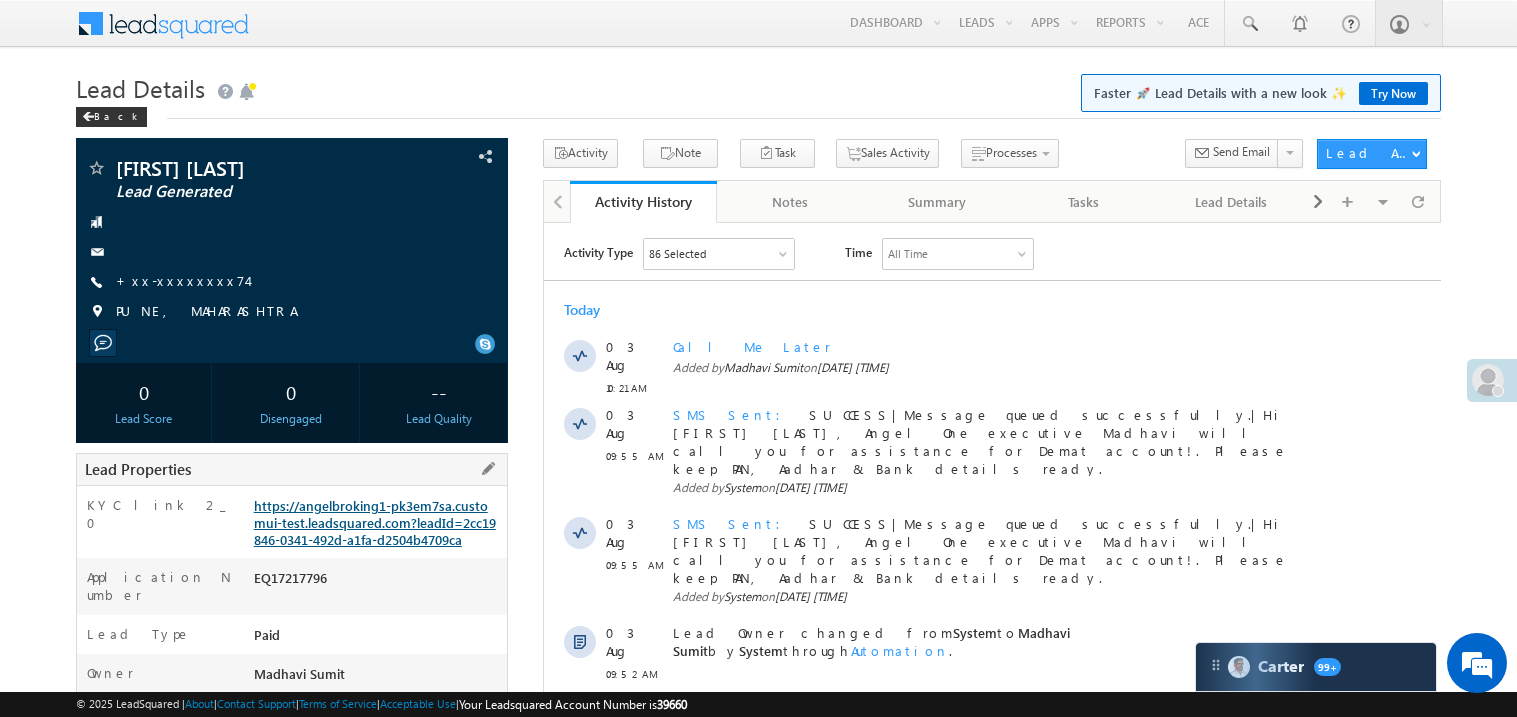 click on "https://angelbroking1-pk3em7sa.customui-test.leadsquared.com?leadId=2cc19846-0341-492d-a1fa-d2504b4709ca" at bounding box center [375, 522] 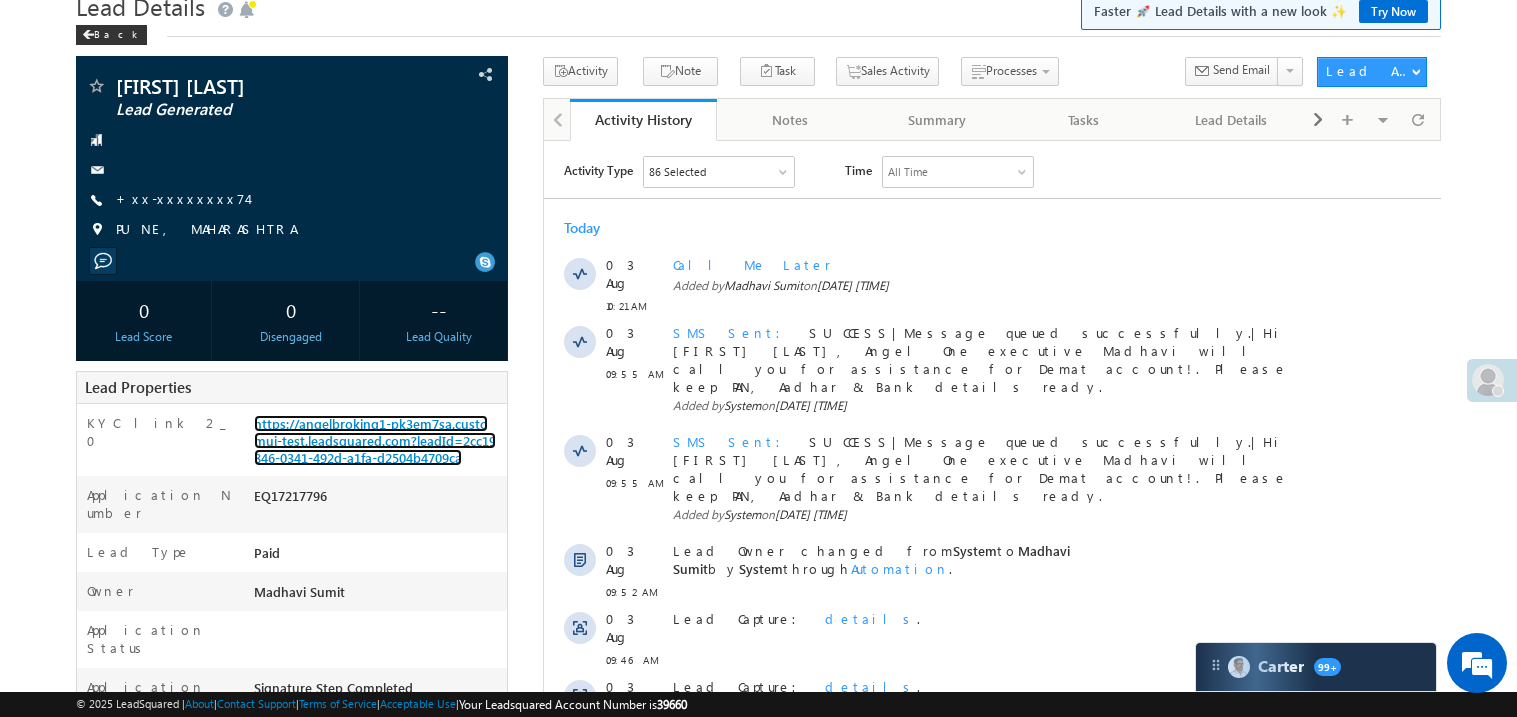scroll, scrollTop: 0, scrollLeft: 0, axis: both 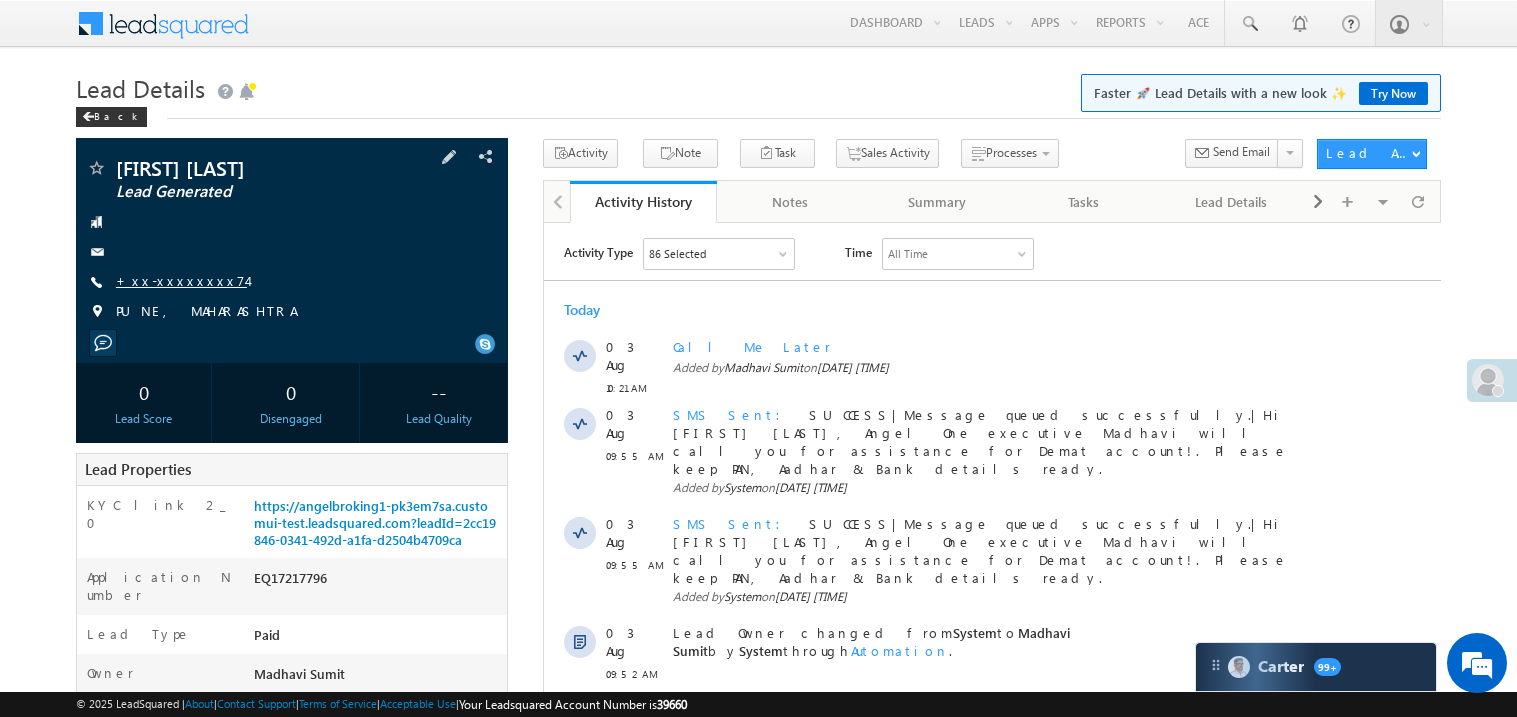 click on "+xx-xxxxxxxx74" at bounding box center [181, 280] 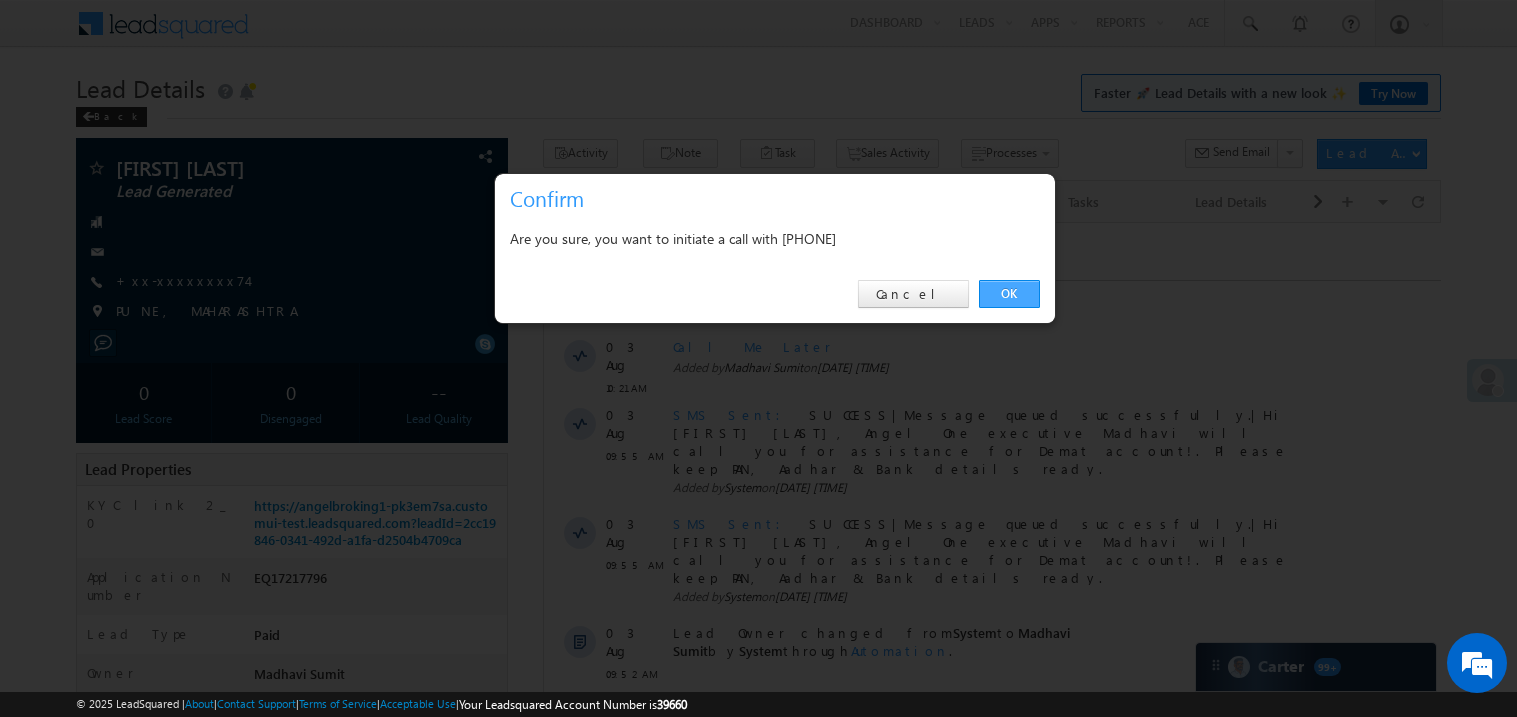 click on "OK" at bounding box center [1009, 294] 